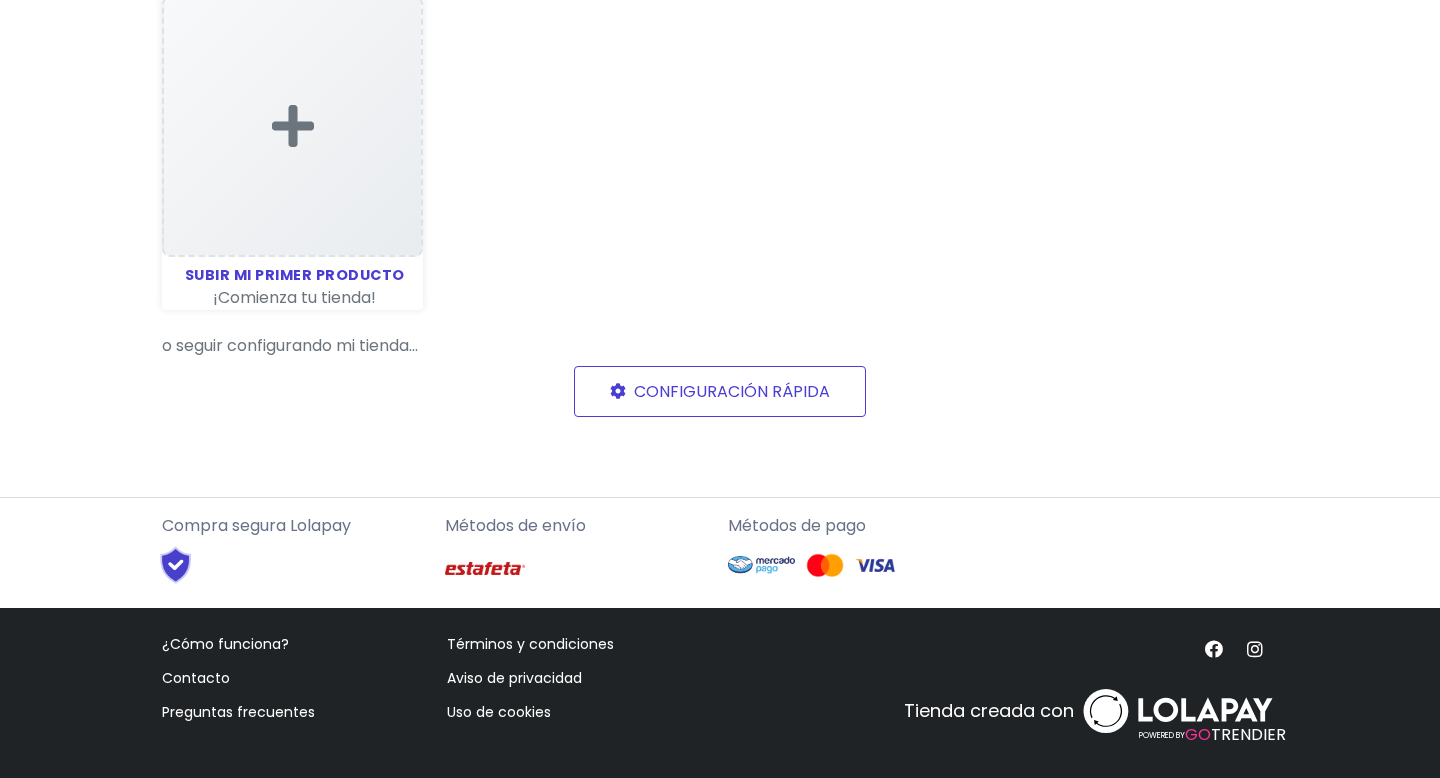 scroll, scrollTop: 0, scrollLeft: 0, axis: both 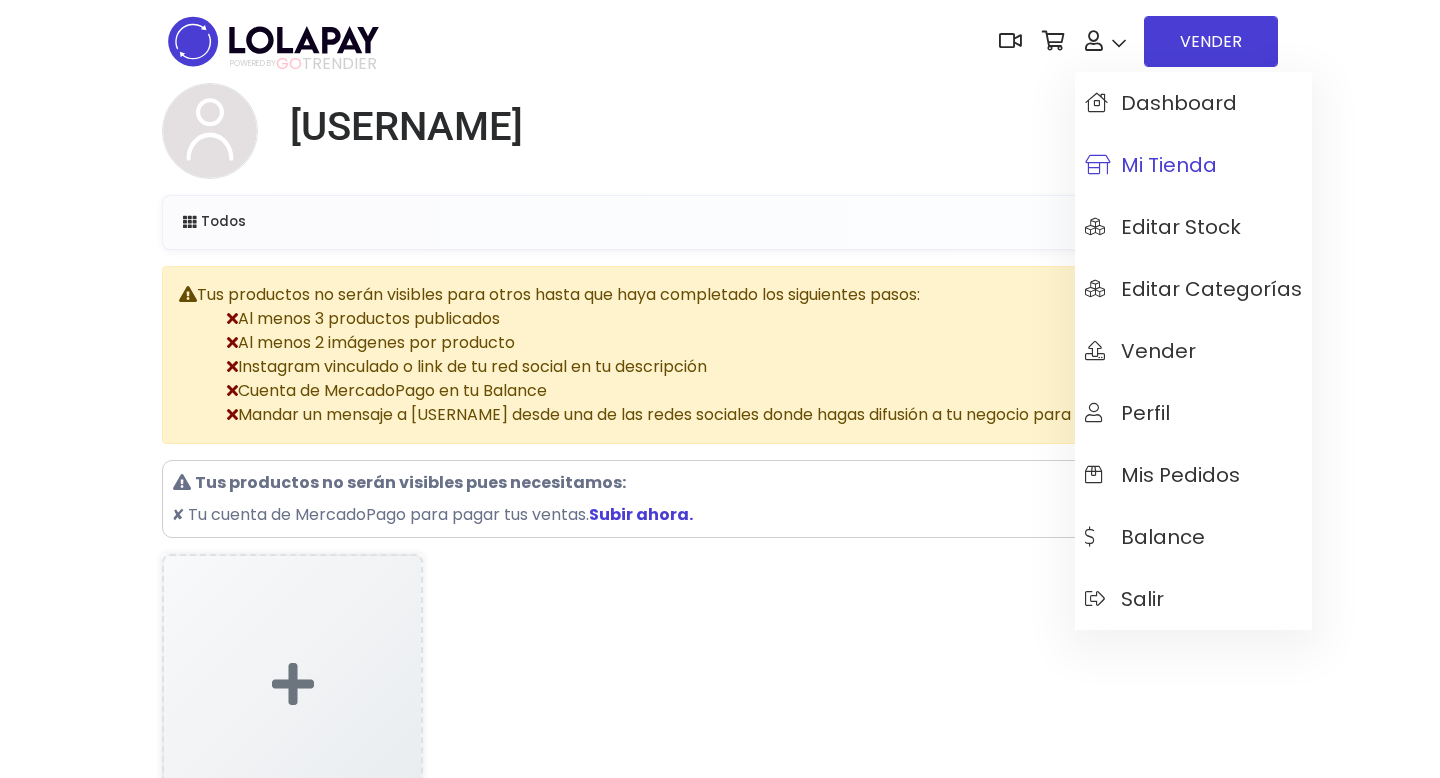 click on "Mi tienda" at bounding box center [1193, 165] 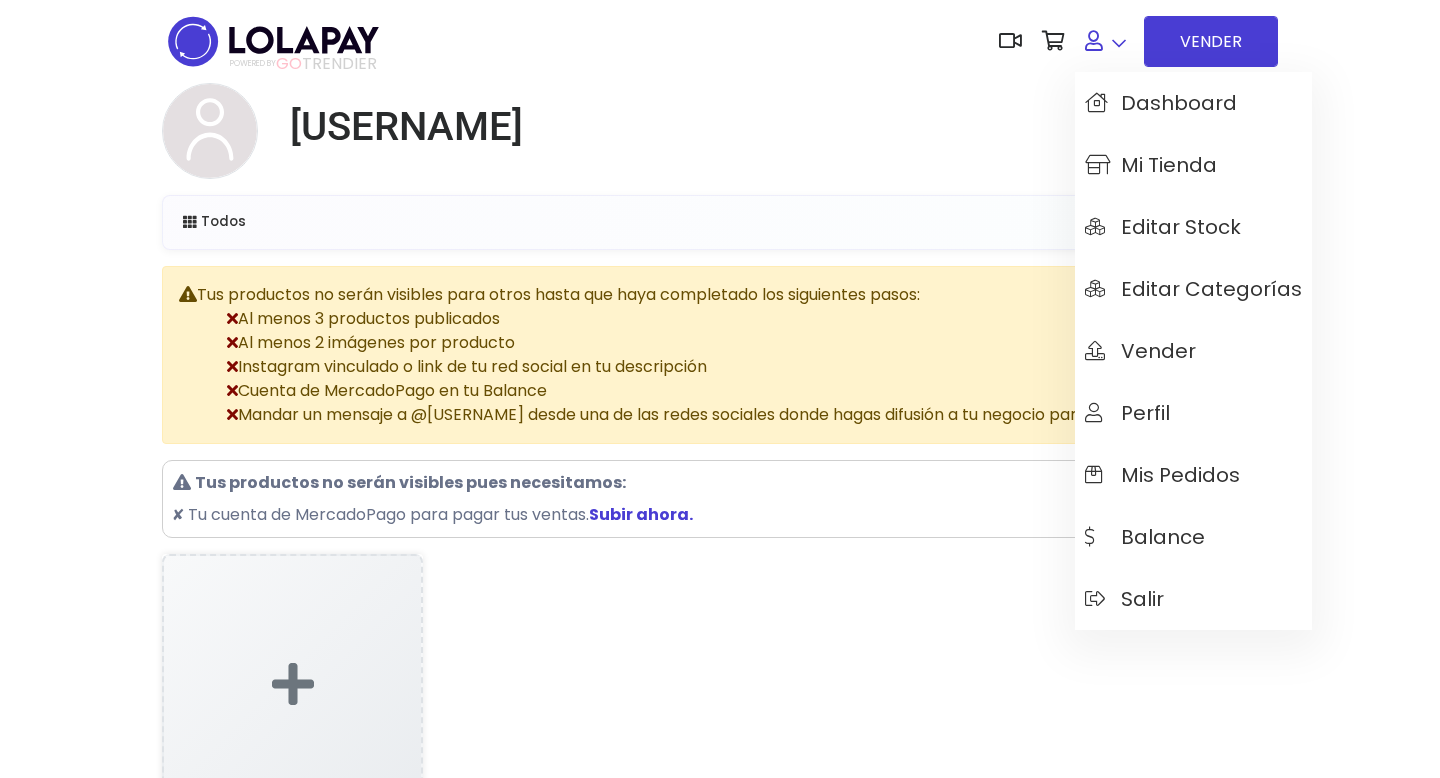 scroll, scrollTop: 0, scrollLeft: 0, axis: both 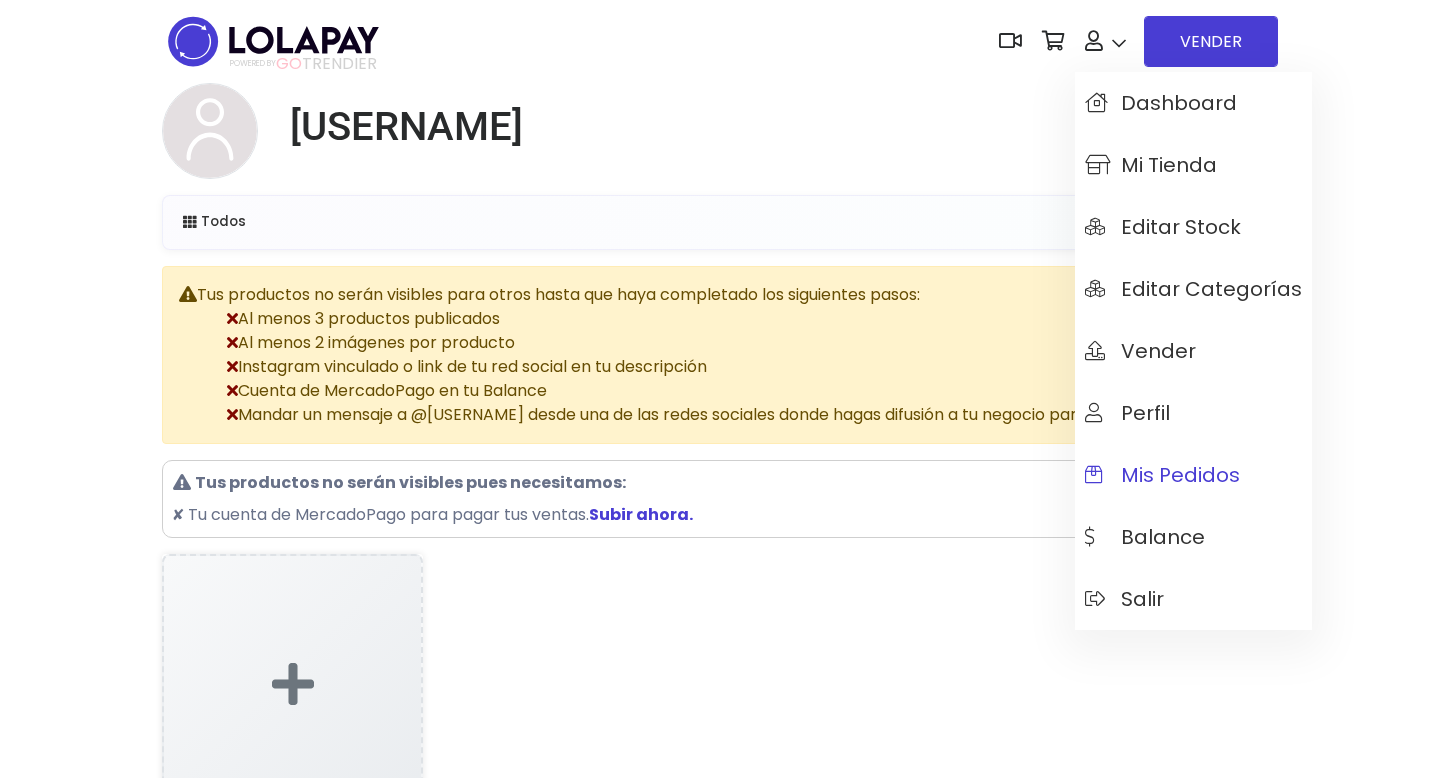 click on "Mis pedidos" at bounding box center (1193, 475) 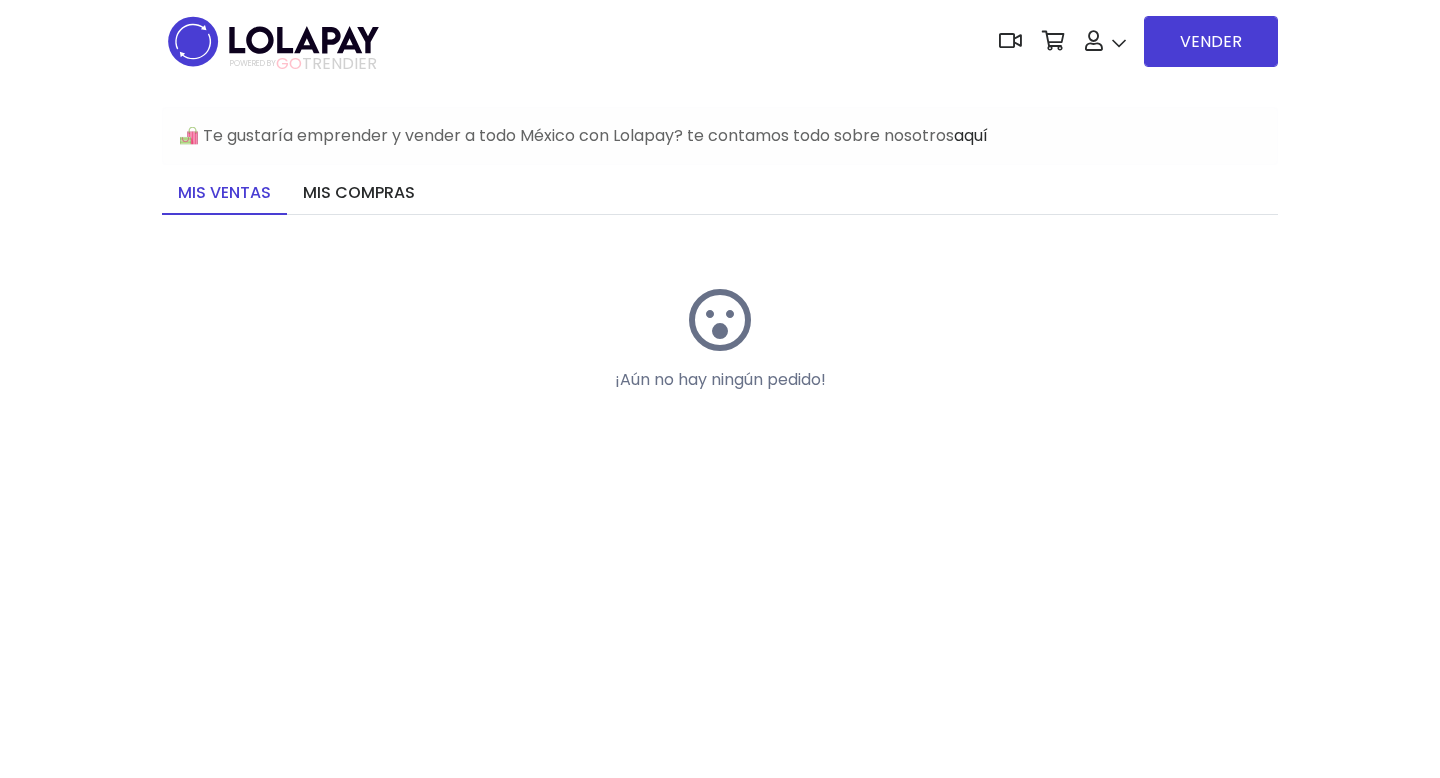 scroll, scrollTop: 0, scrollLeft: 0, axis: both 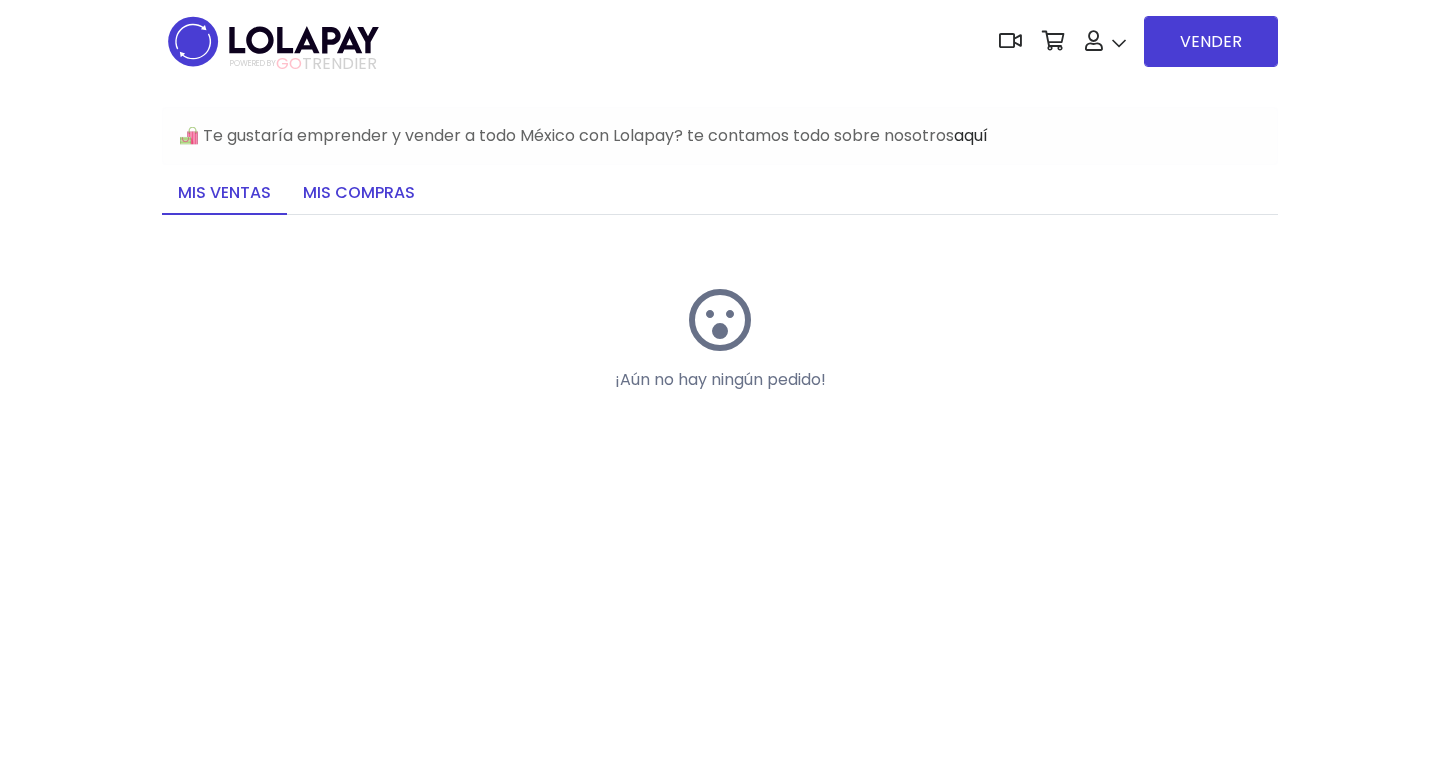 click on "Mis compras" at bounding box center (359, 194) 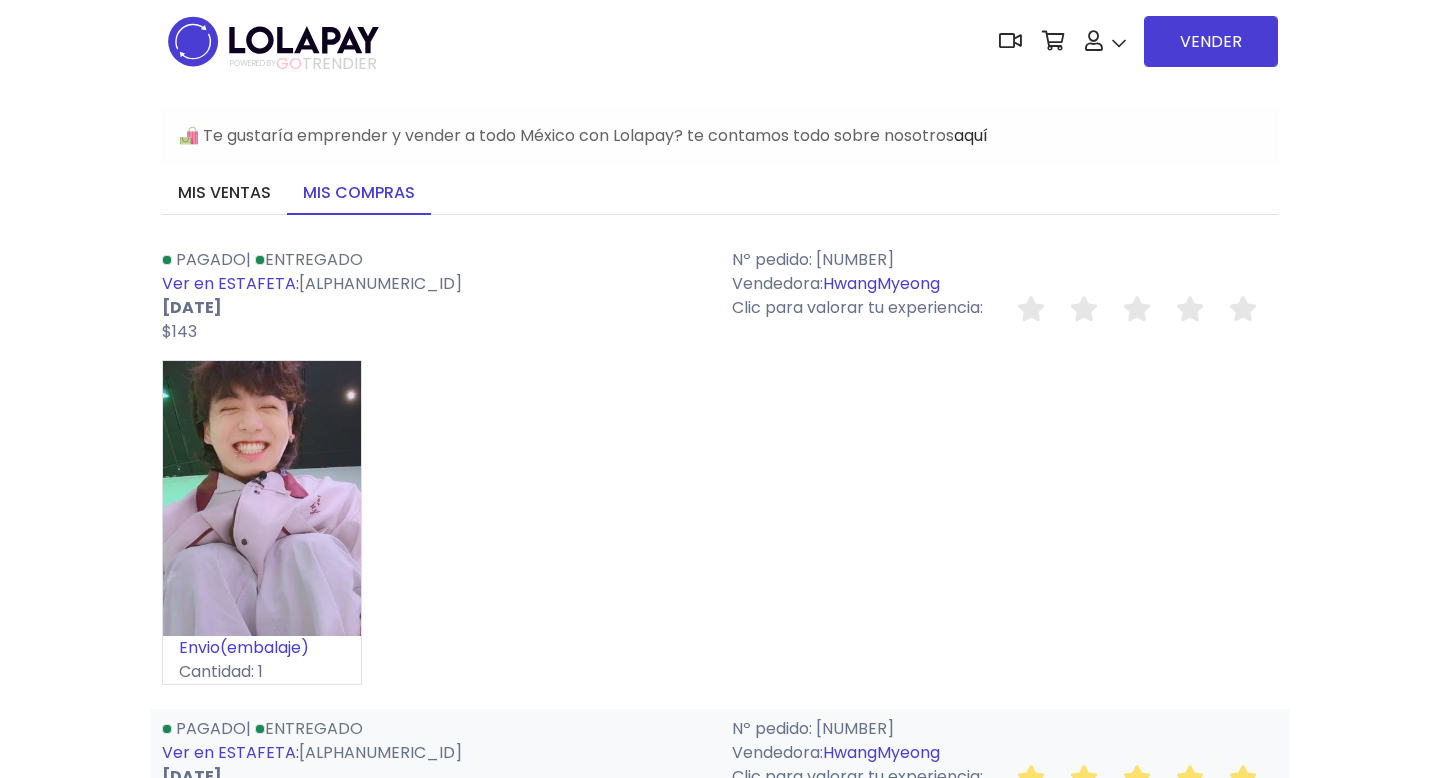 scroll, scrollTop: 0, scrollLeft: 0, axis: both 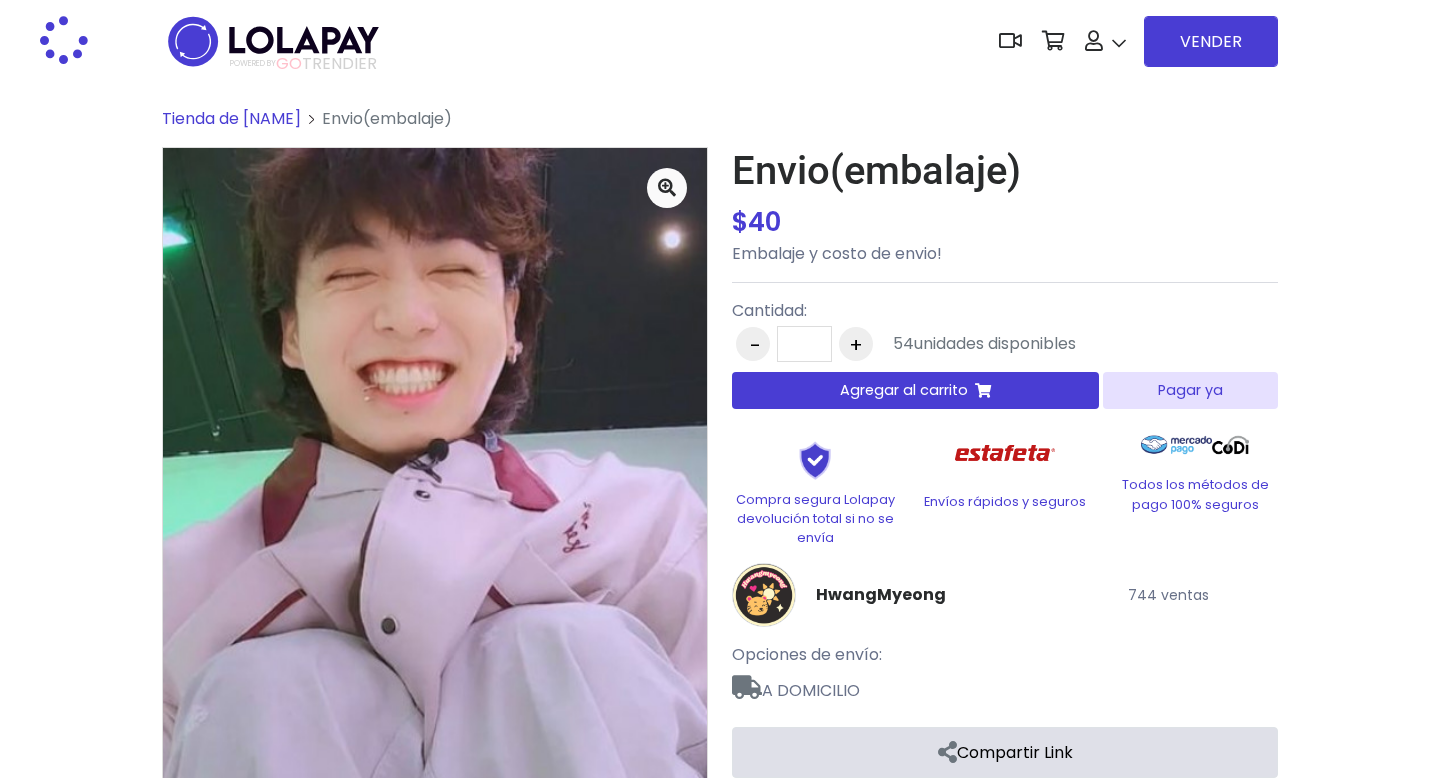 click on "Agregar al carrito" at bounding box center (904, 390) 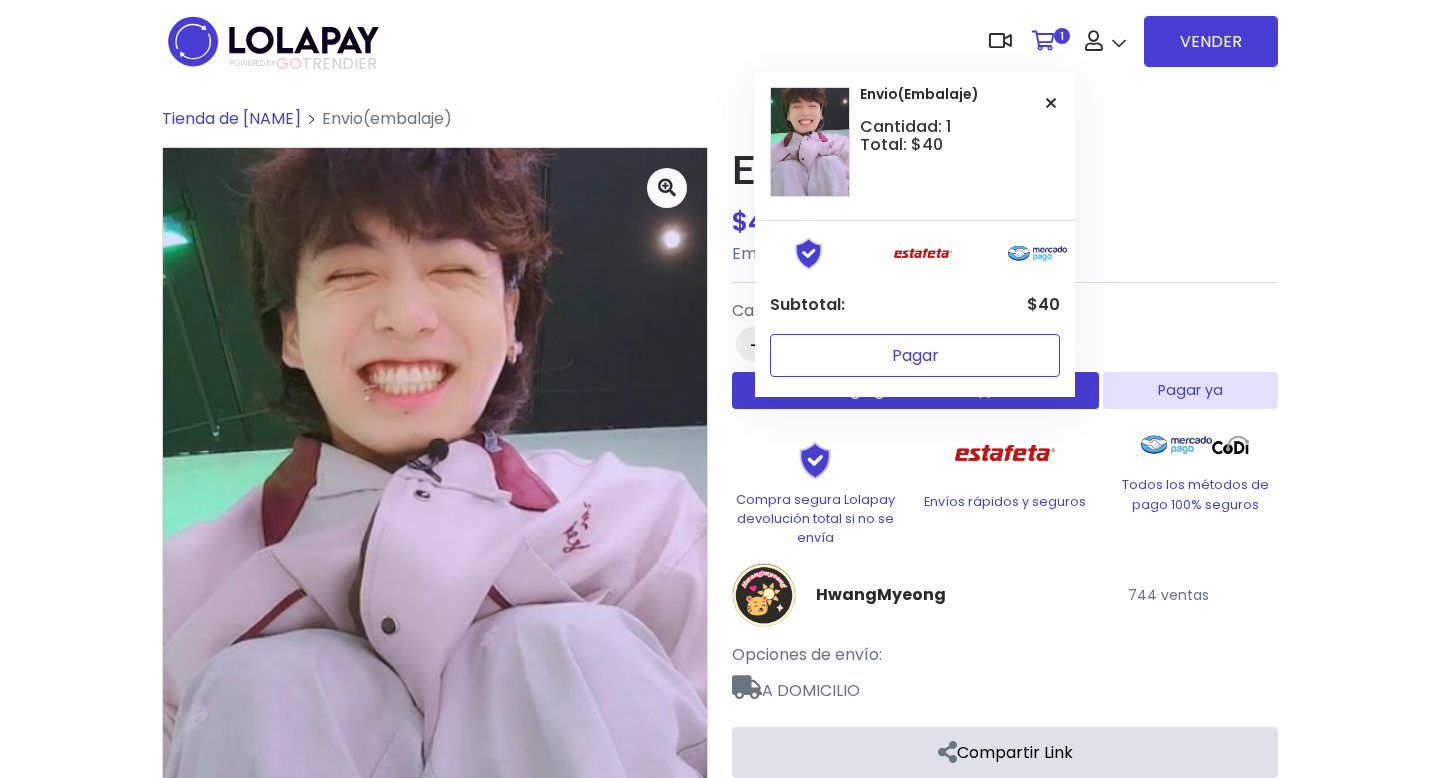 click on "Pagar" at bounding box center (915, 355) 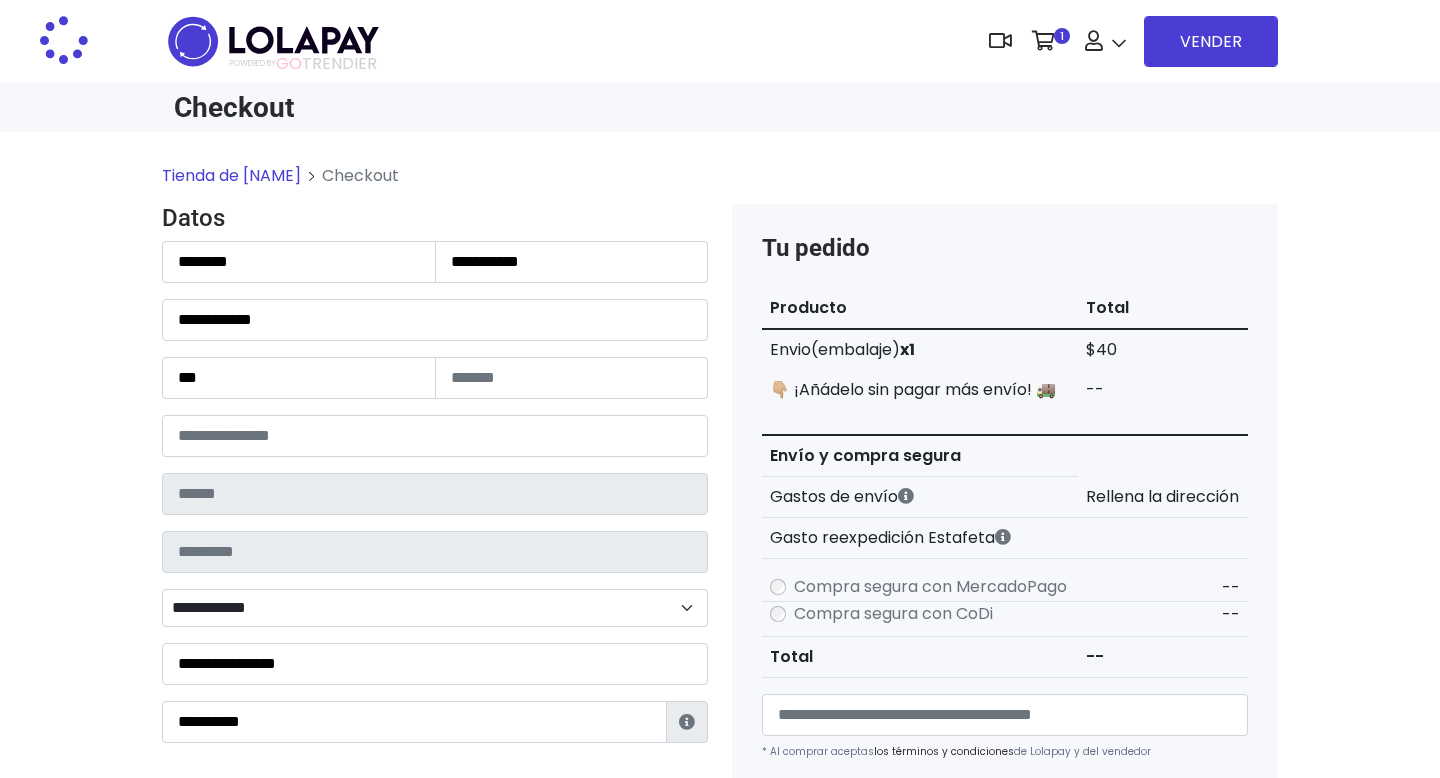 scroll, scrollTop: 0, scrollLeft: 0, axis: both 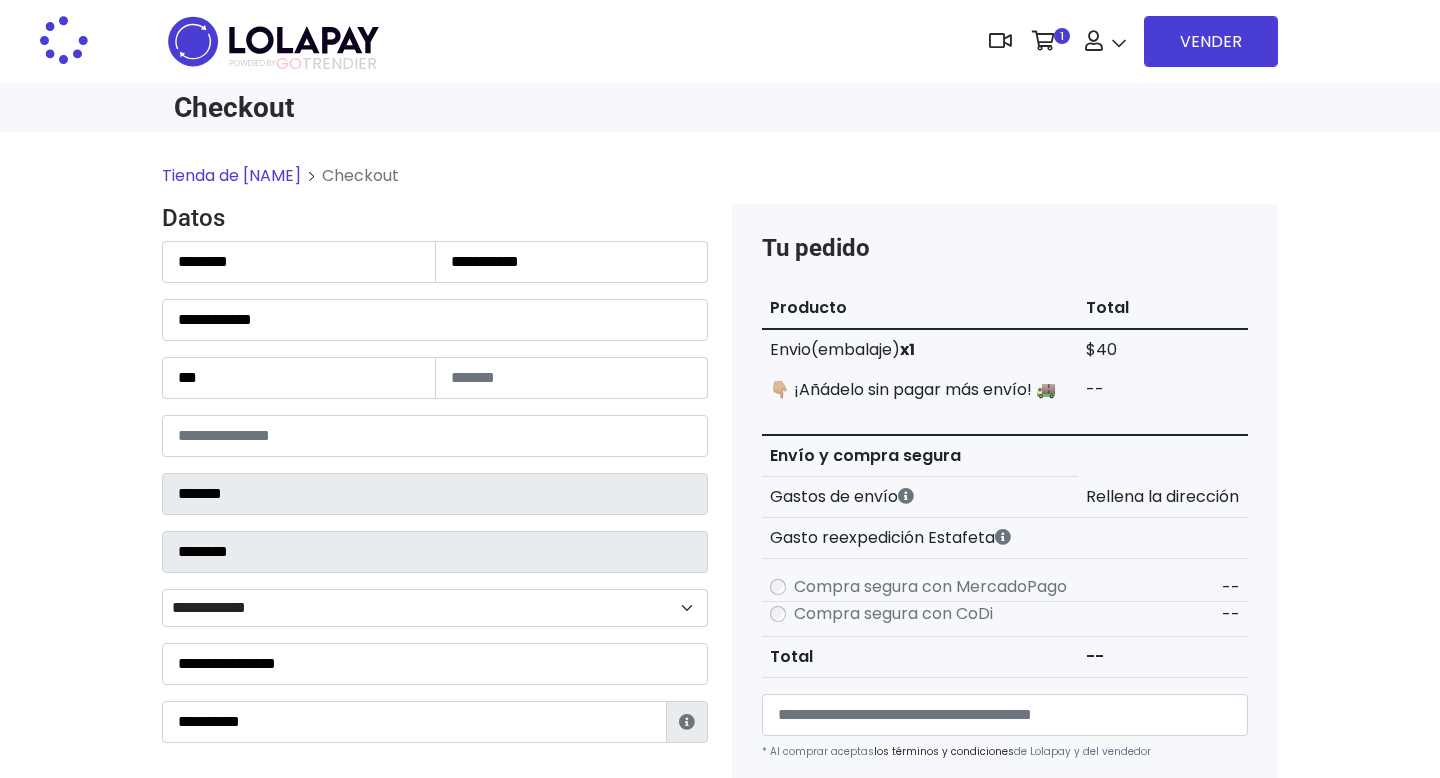 select on "**********" 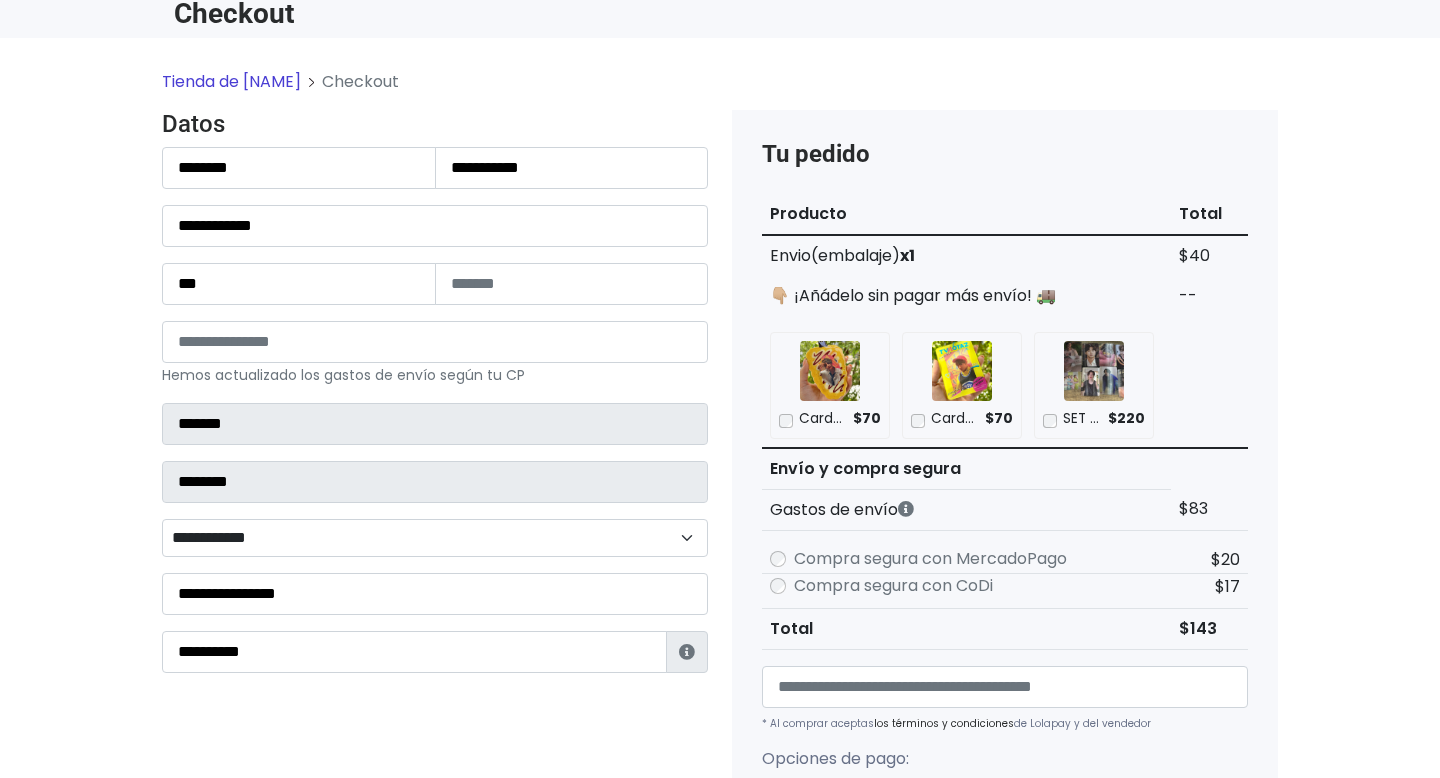 scroll, scrollTop: 98, scrollLeft: 0, axis: vertical 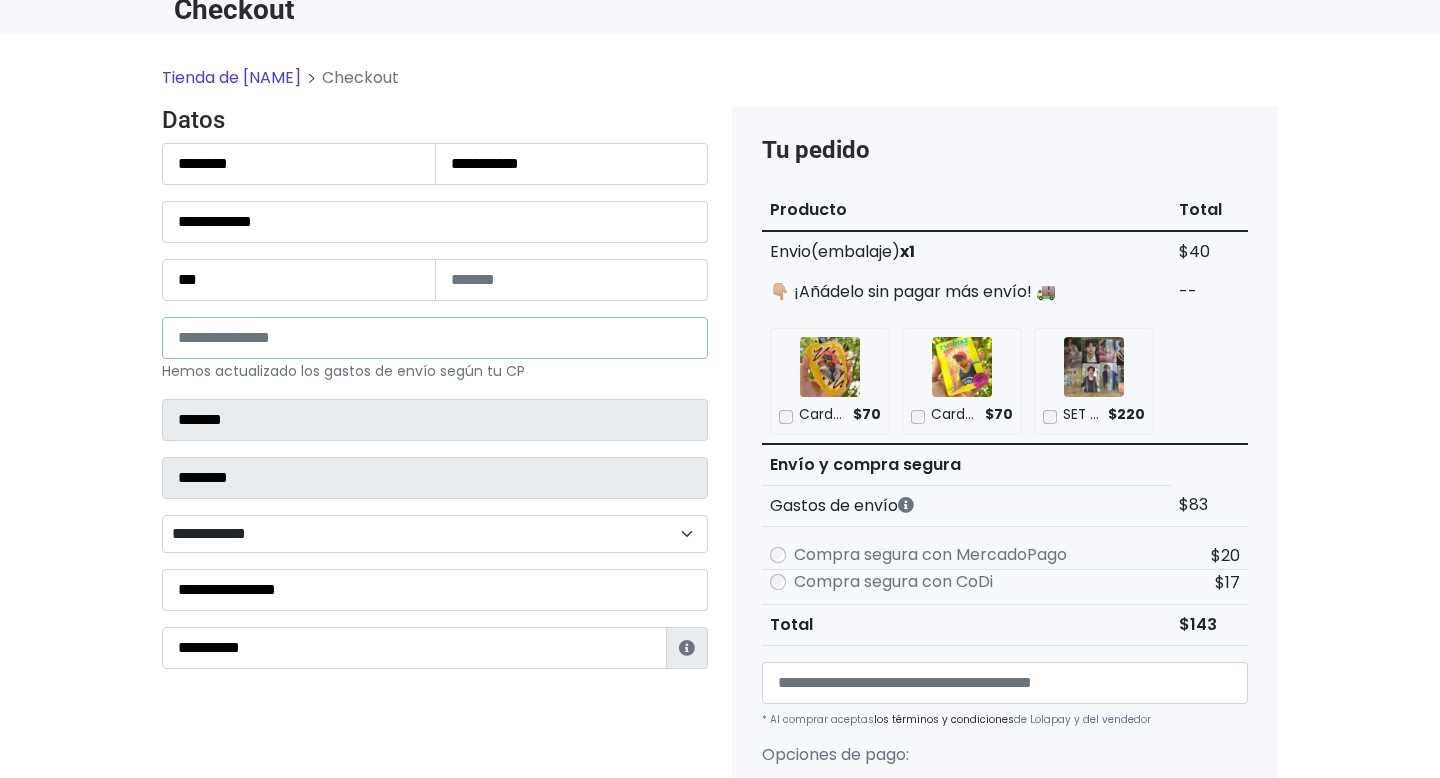 click on "*****" at bounding box center (435, 338) 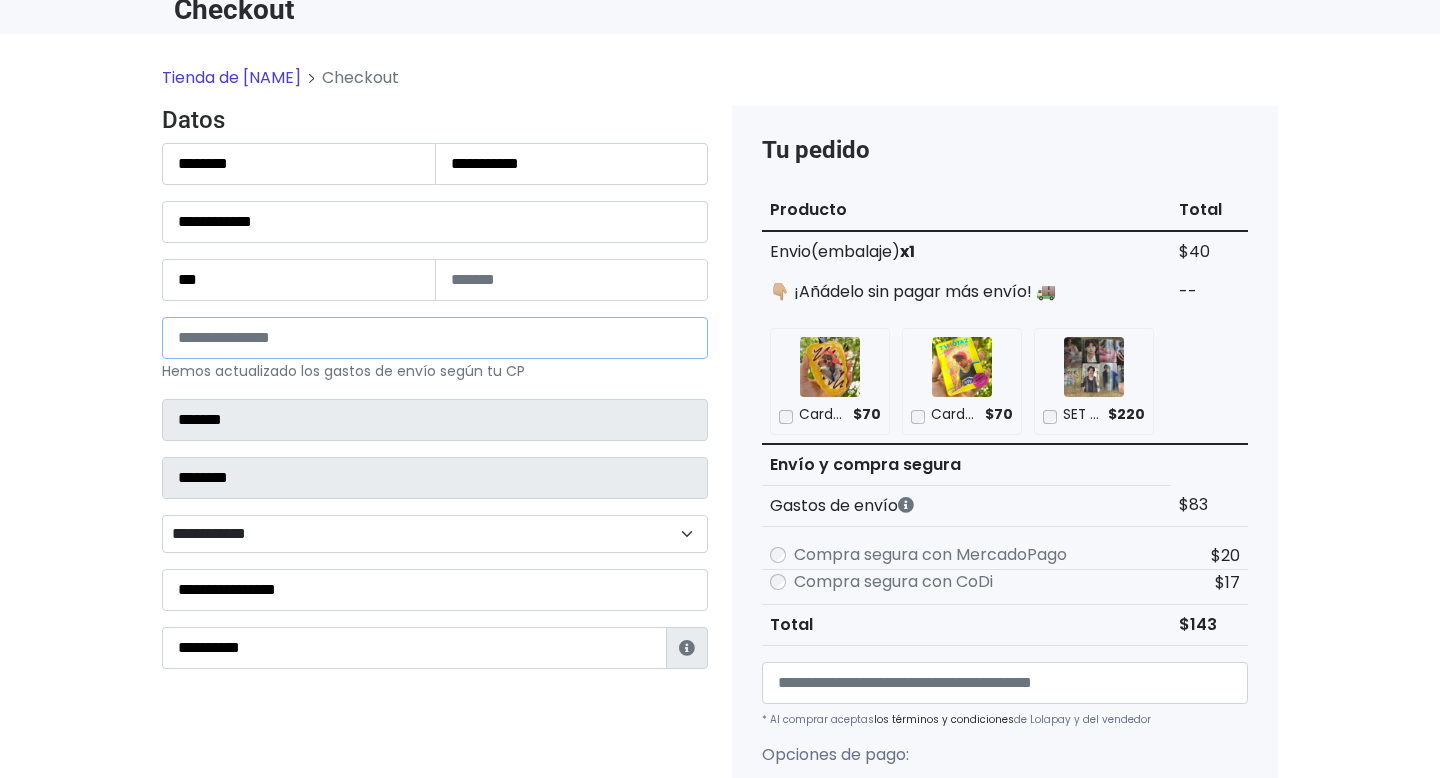 type on "*" 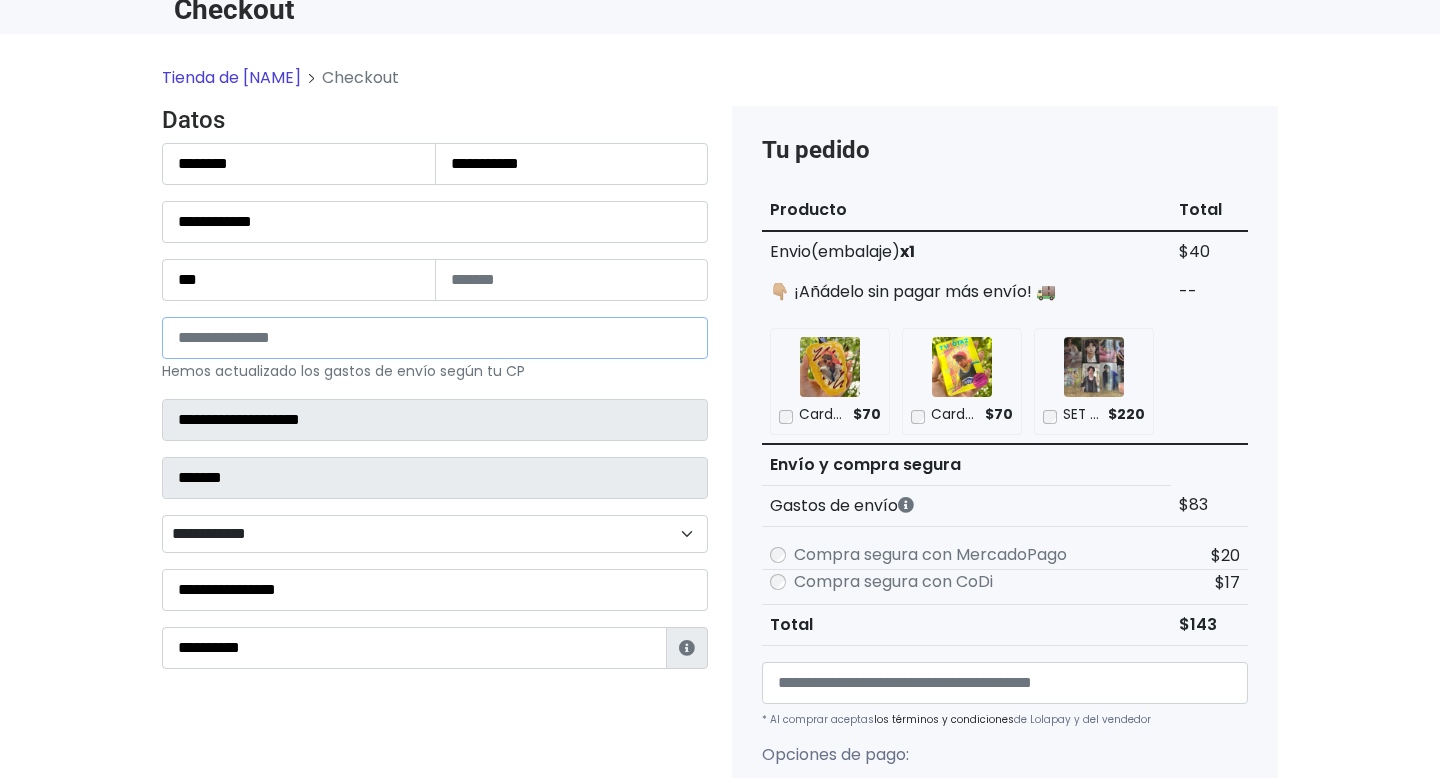 select 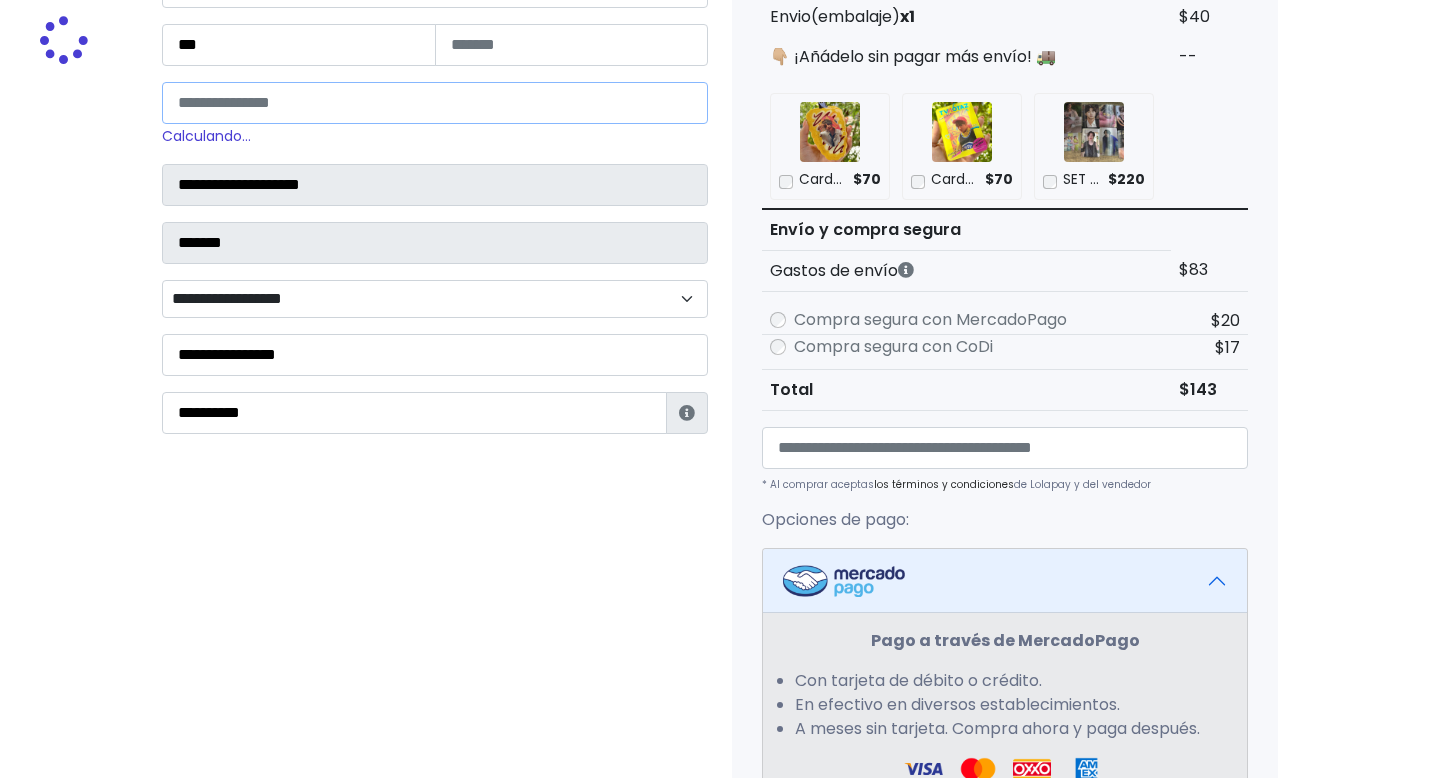 scroll, scrollTop: 335, scrollLeft: 0, axis: vertical 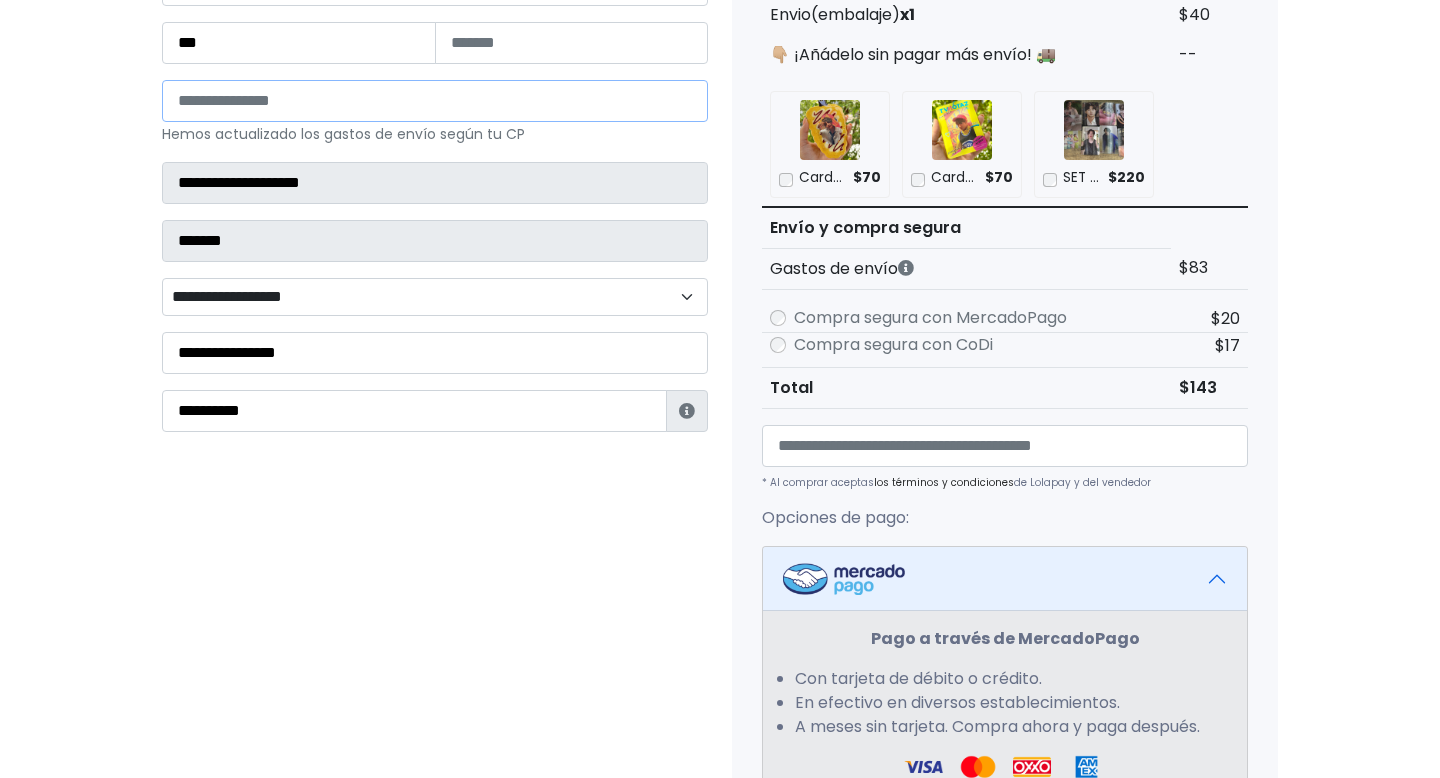type on "*" 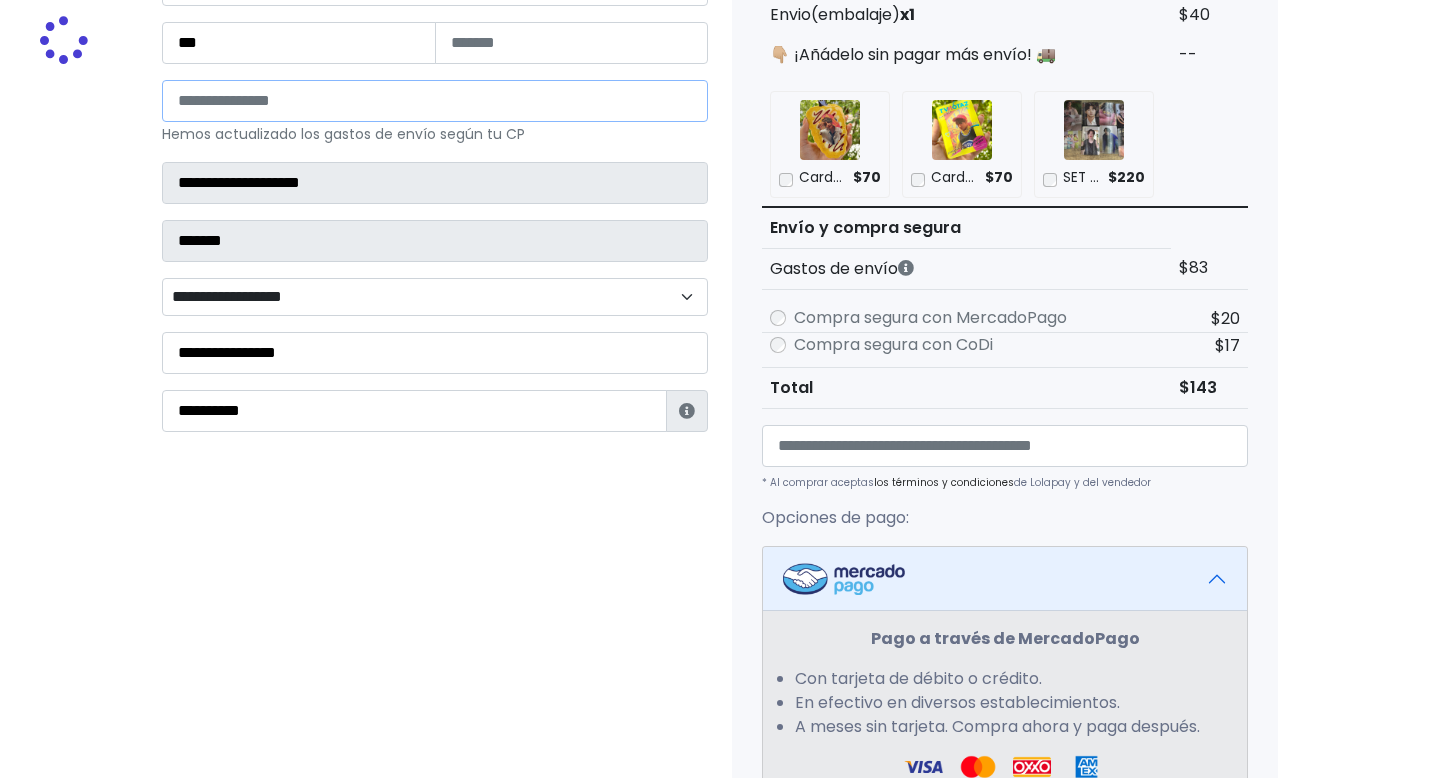 type on "**********" 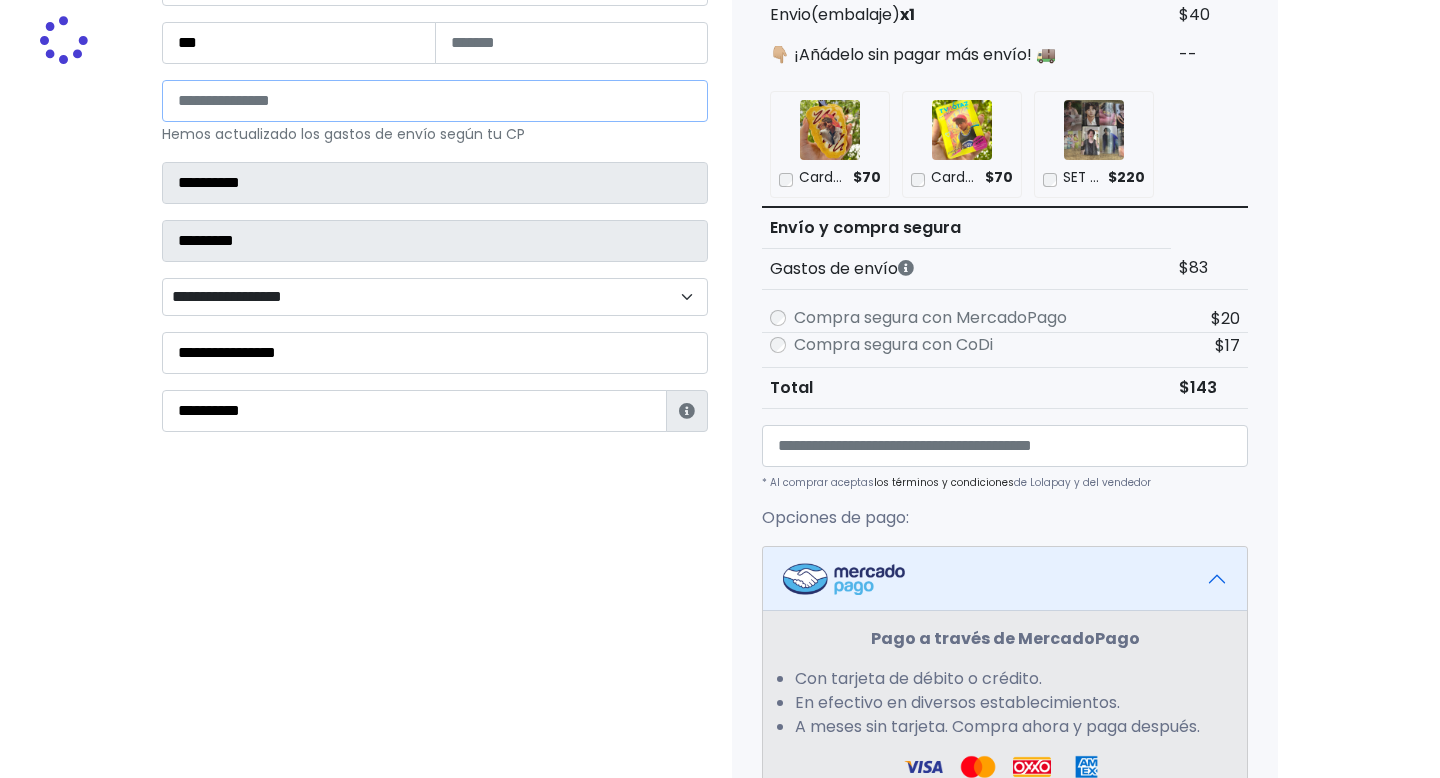 select 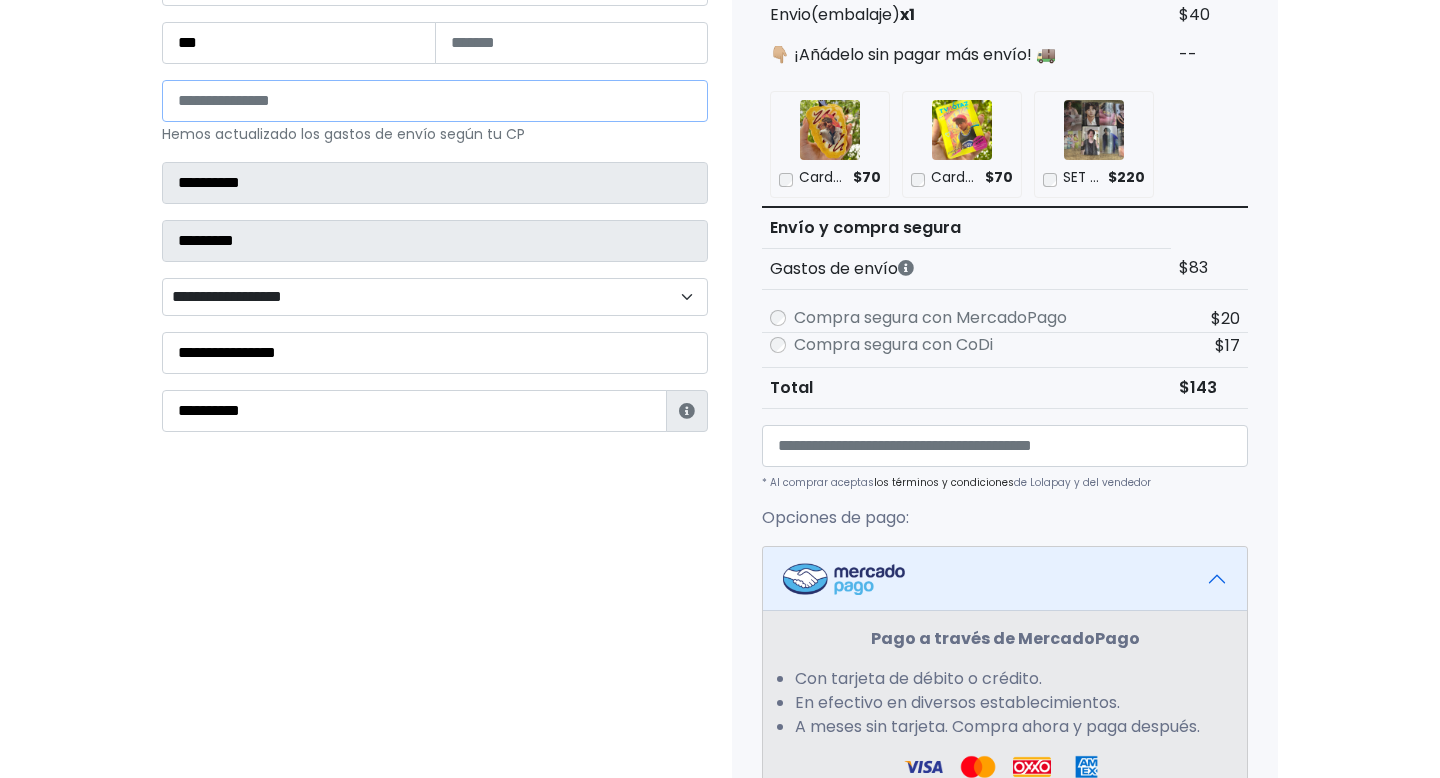 type on "*****" 